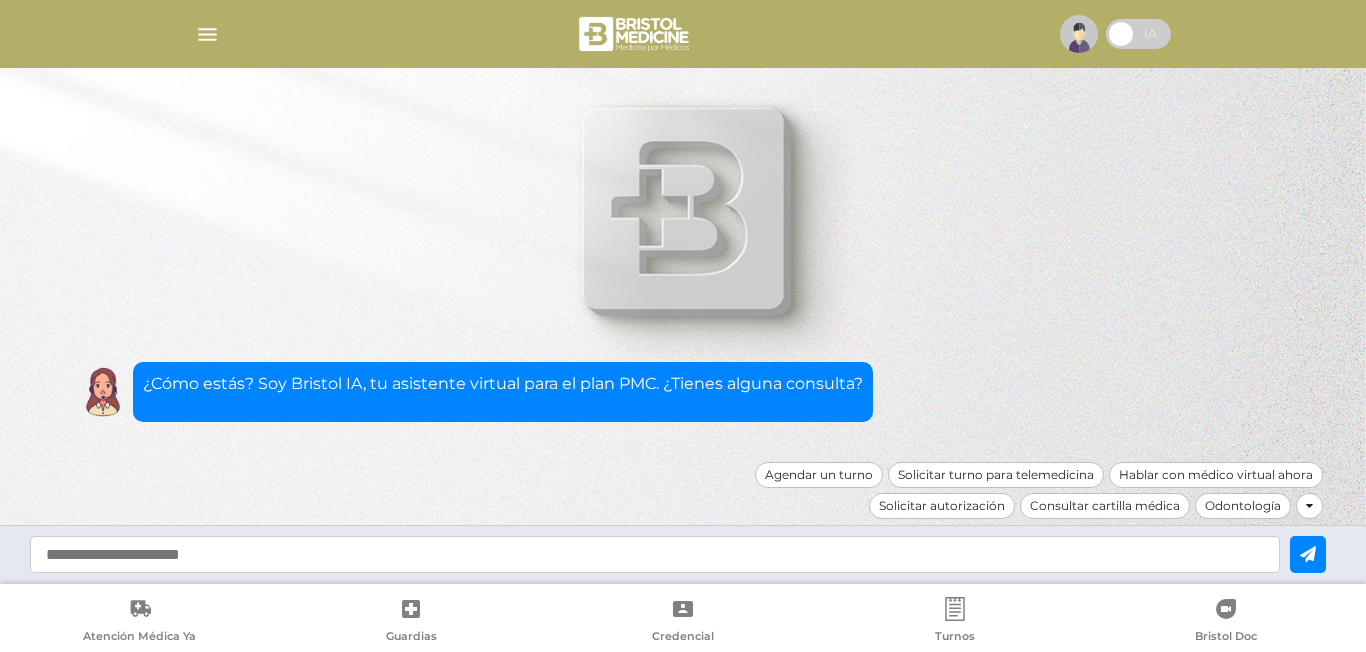 scroll, scrollTop: 0, scrollLeft: 0, axis: both 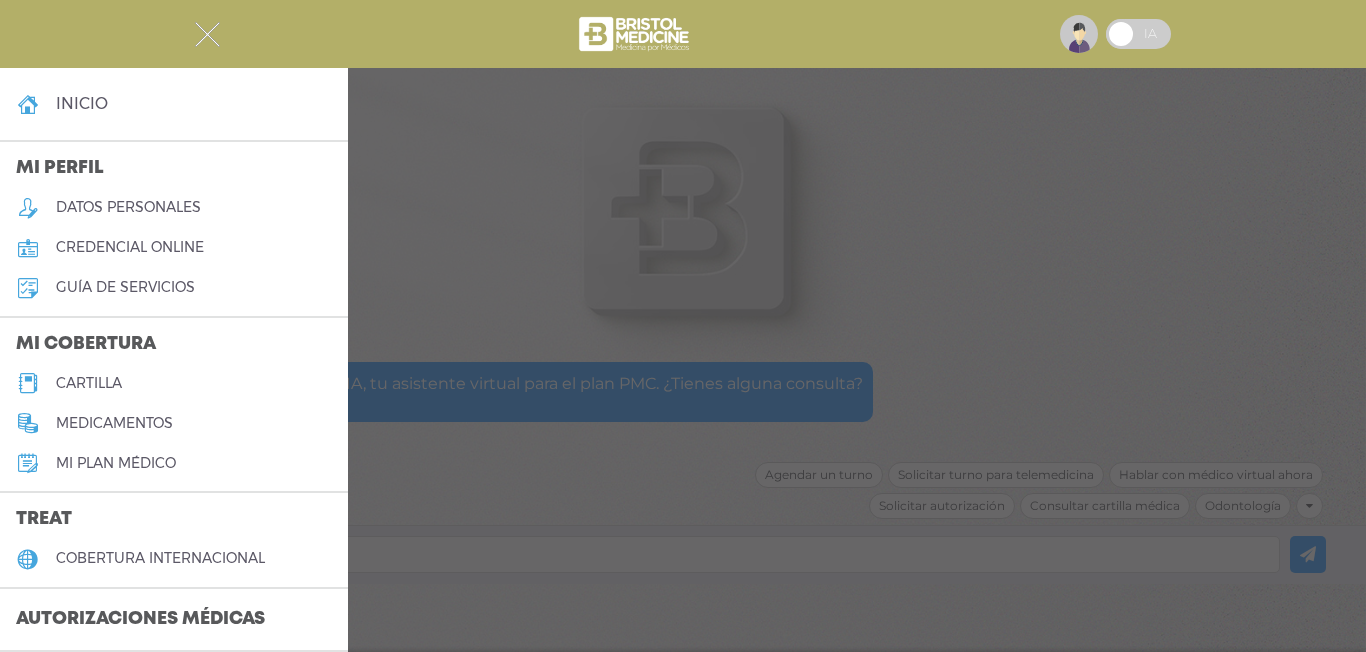 click on "cartilla" at bounding box center [89, 383] 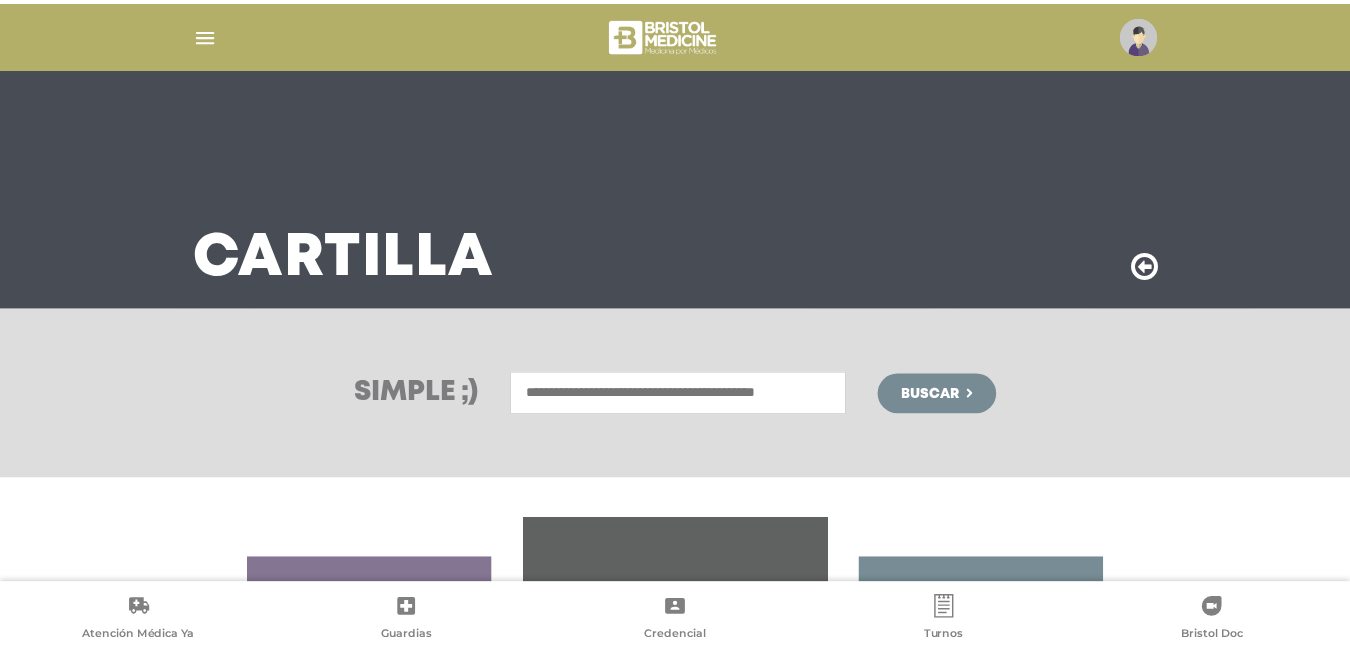 scroll, scrollTop: 375, scrollLeft: 0, axis: vertical 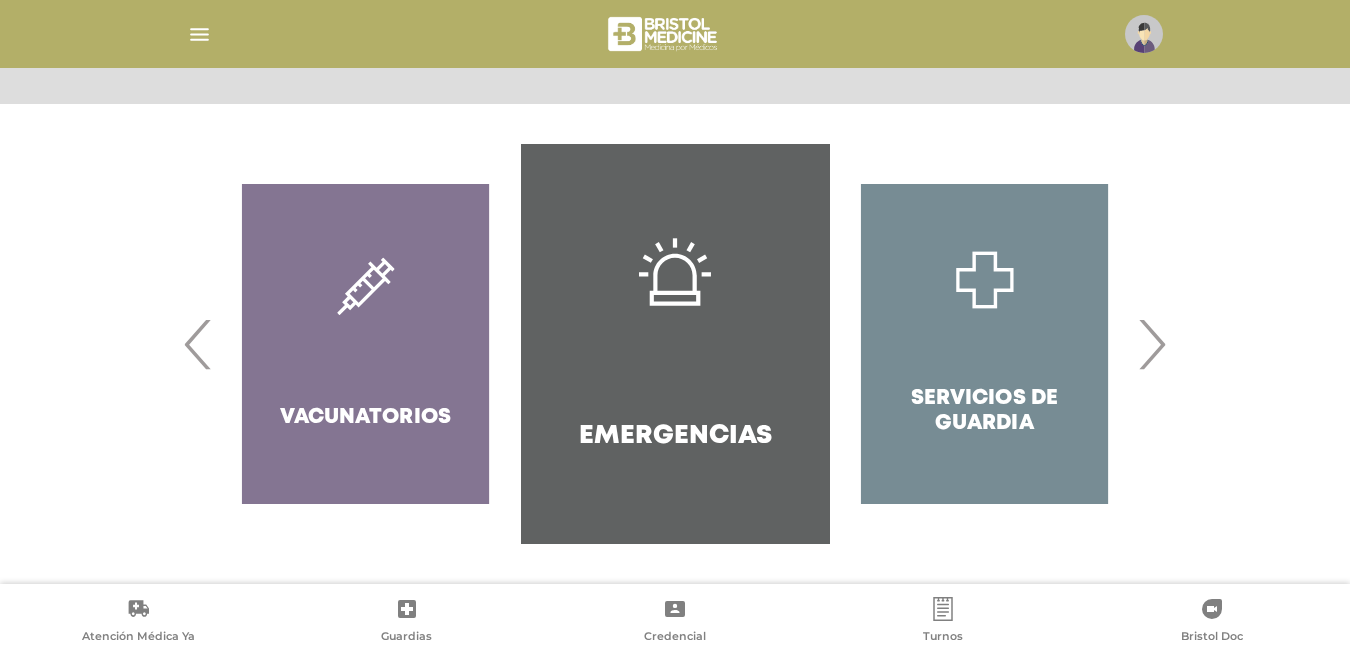 click on "›" at bounding box center (1151, 344) 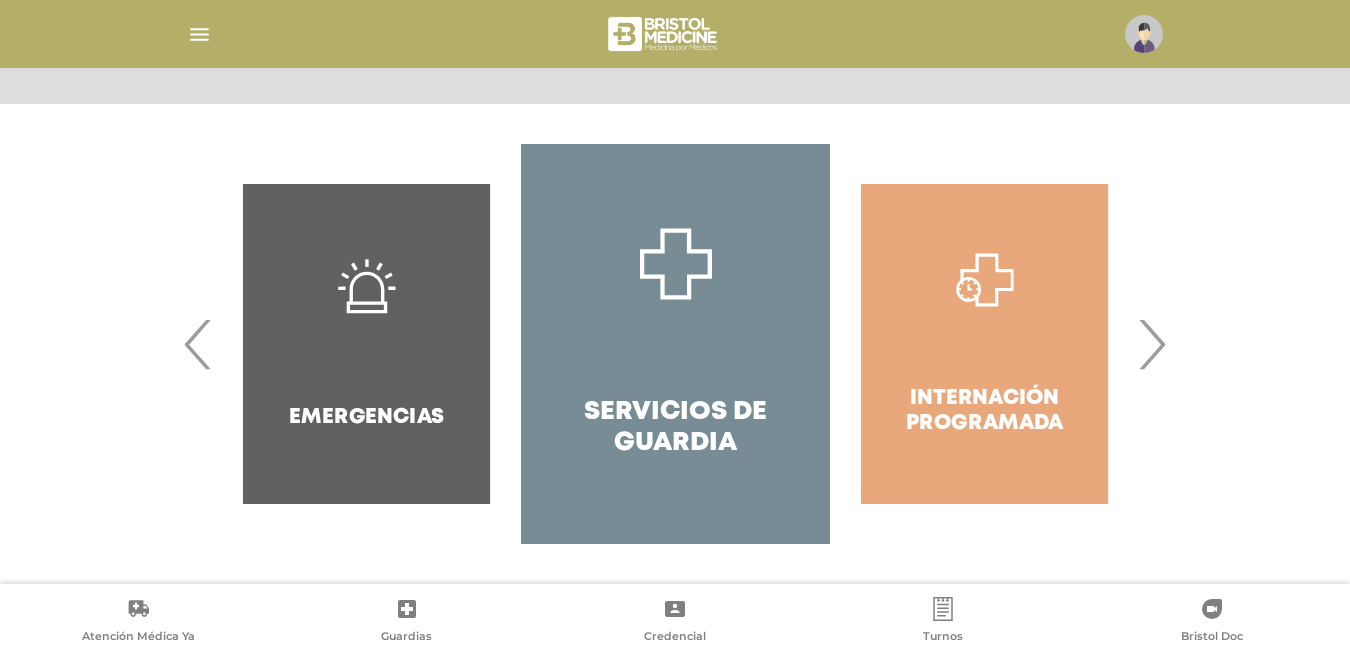click on "›" at bounding box center (1151, 344) 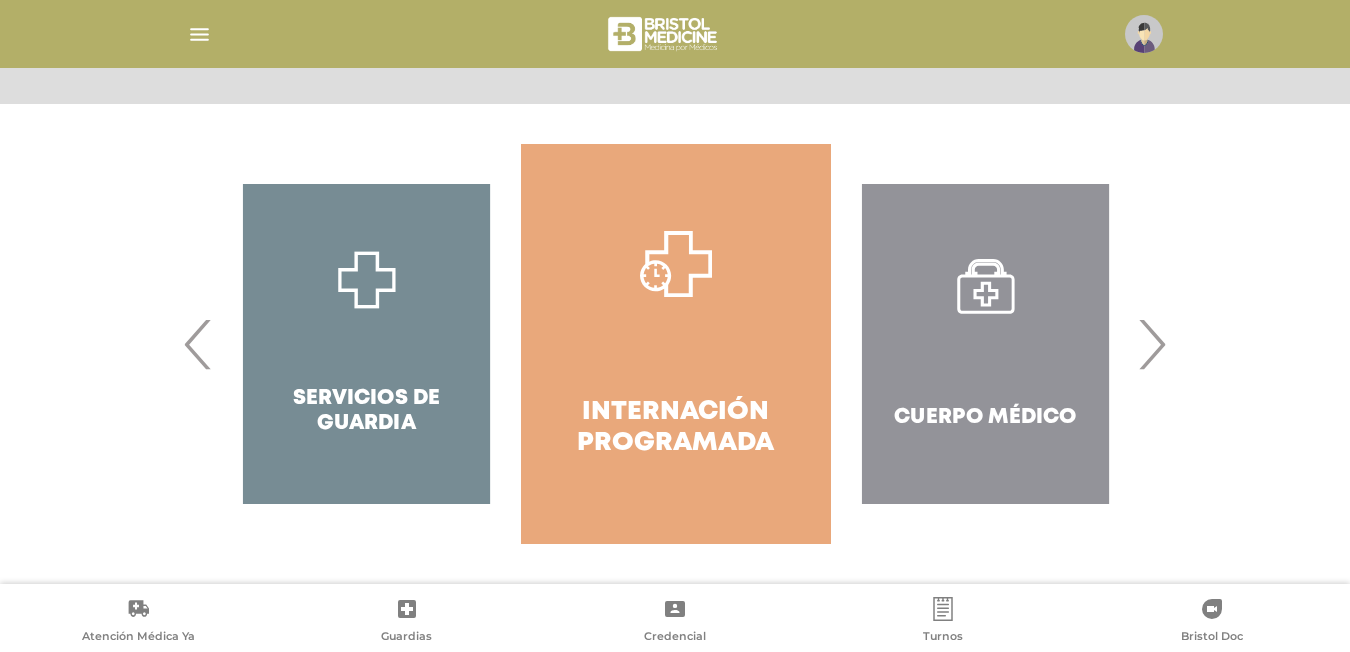 click on "›" at bounding box center (1151, 344) 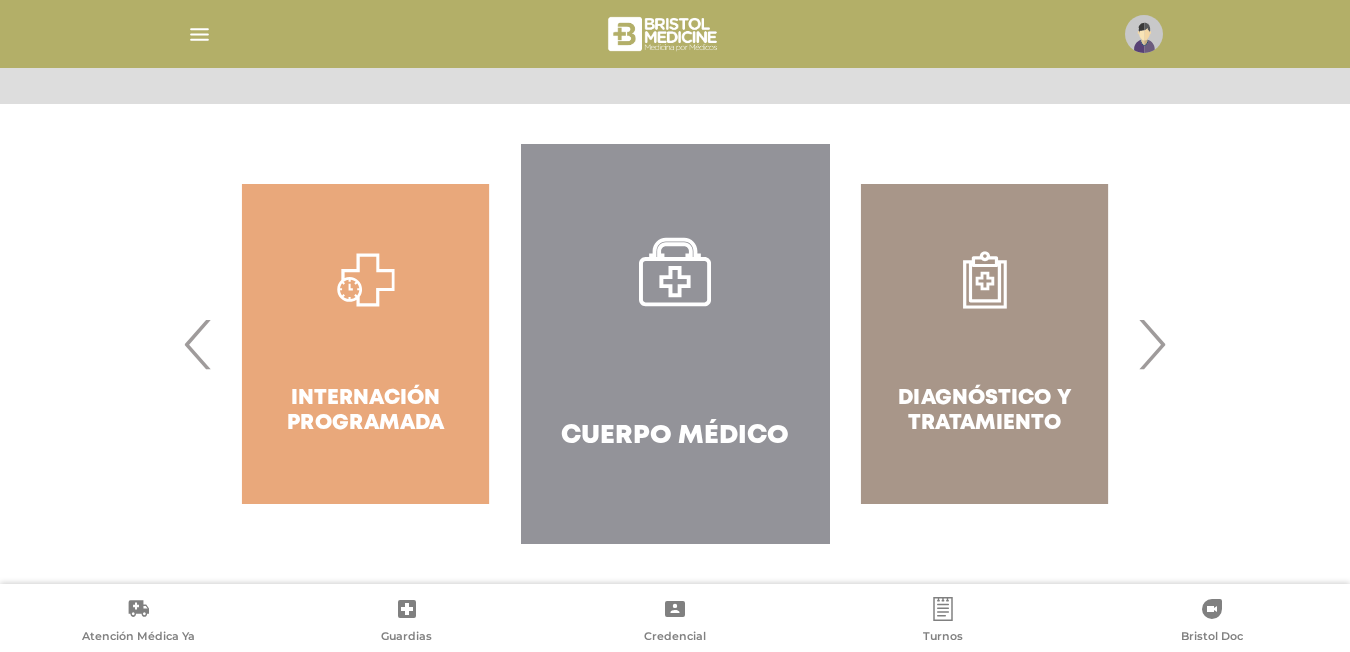 click on "›" at bounding box center (1151, 344) 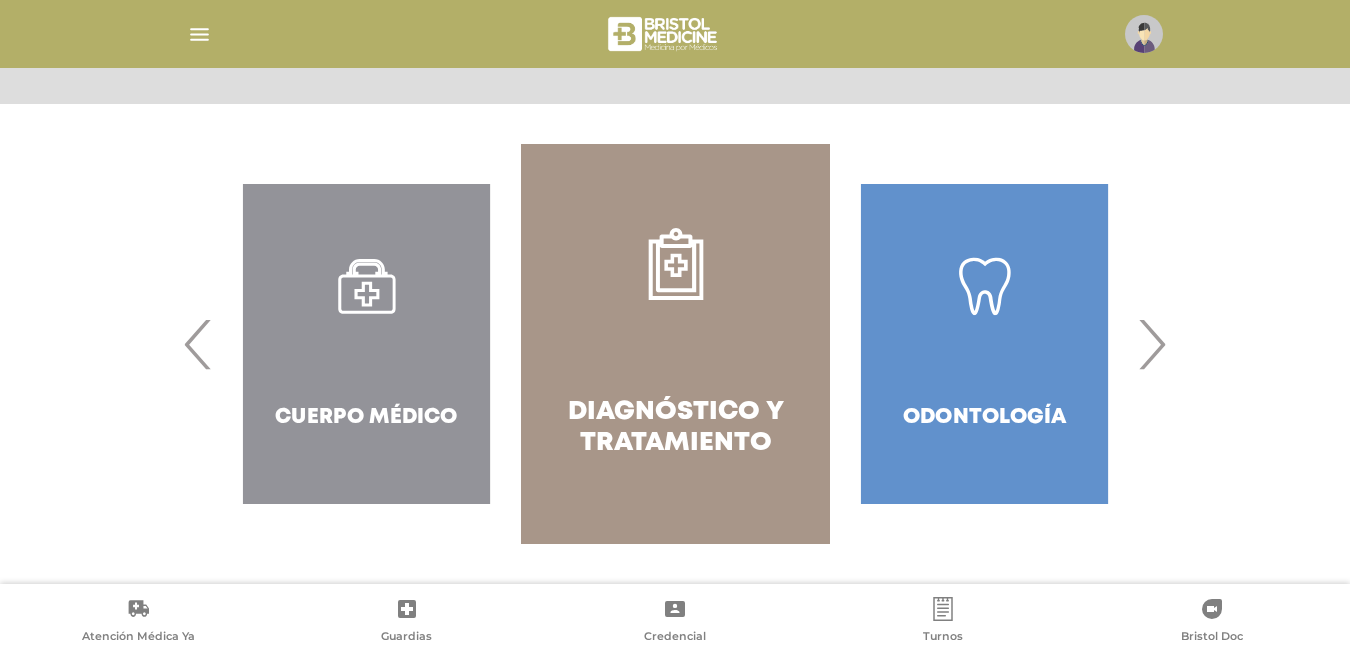 click on "›" at bounding box center (1151, 344) 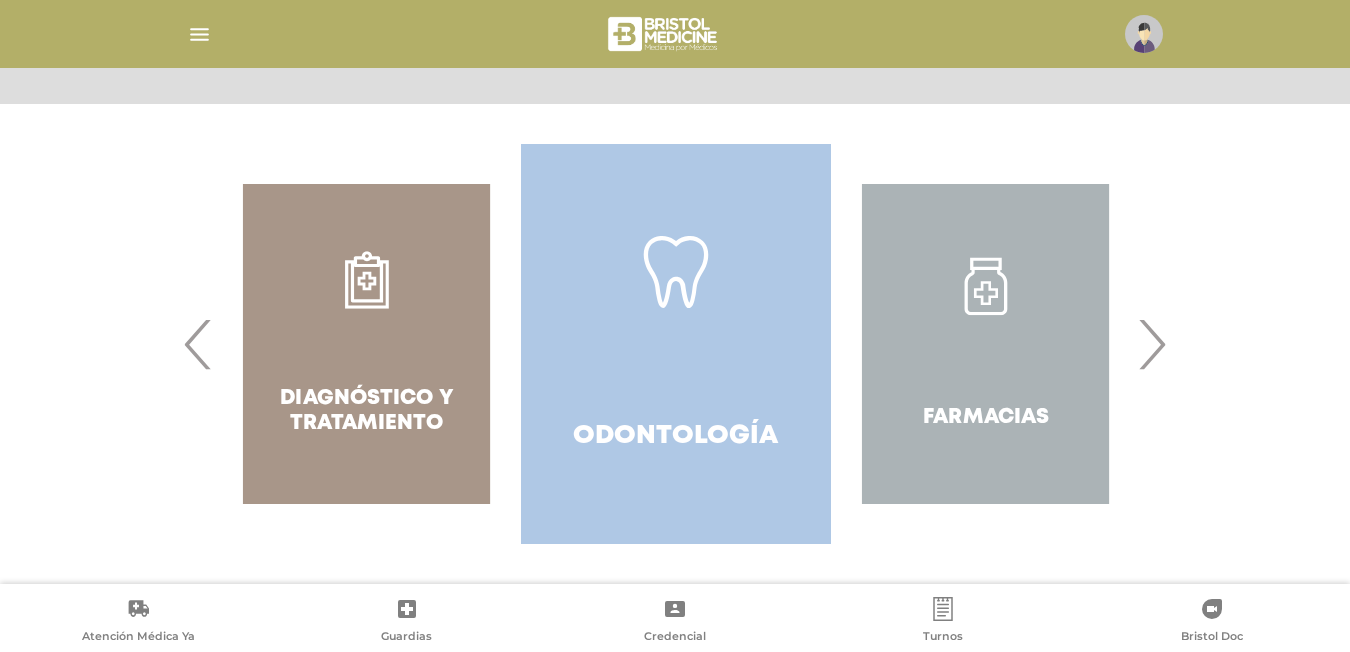 click on "Odontología" at bounding box center [675, 344] 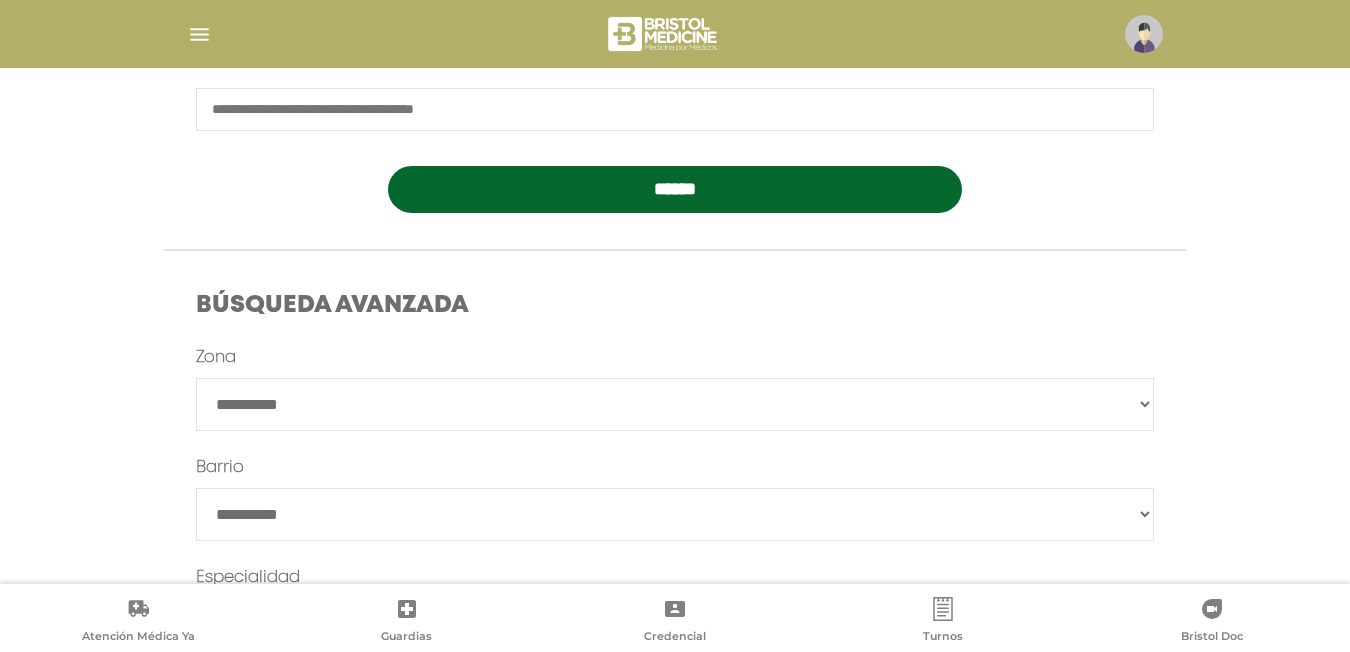 scroll, scrollTop: 599, scrollLeft: 0, axis: vertical 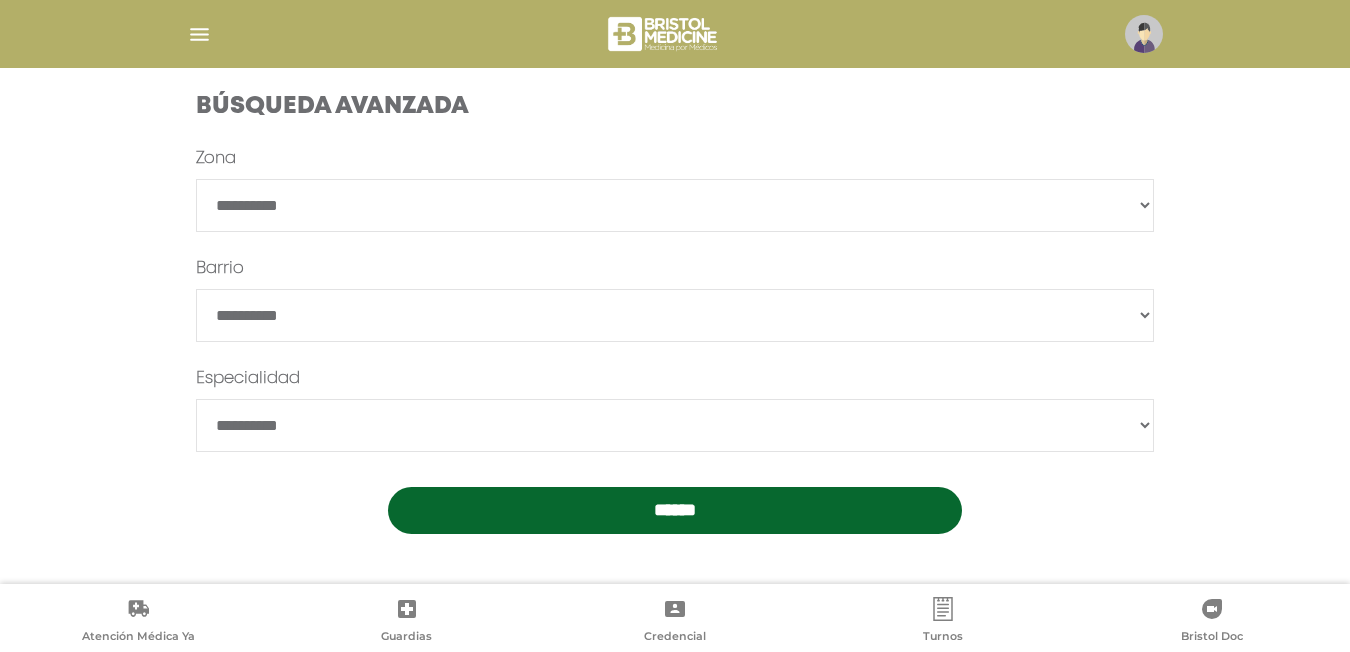 click on "**********" at bounding box center (675, 171) 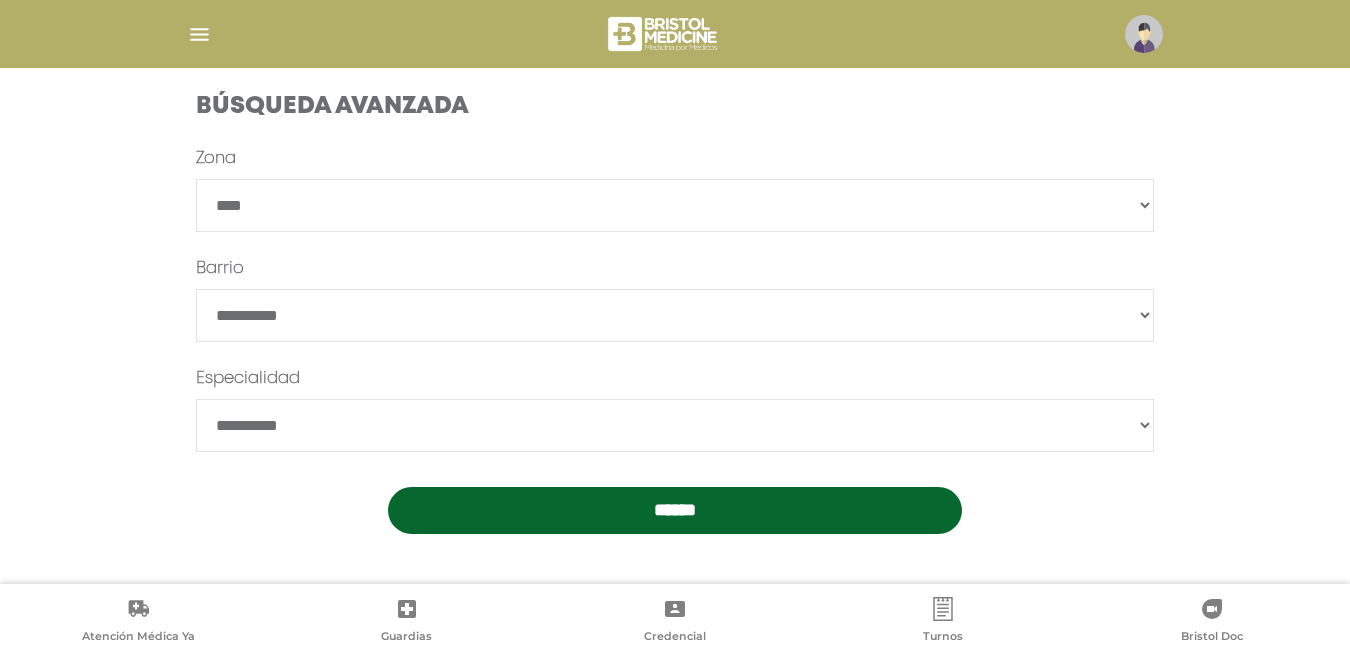 click on "**********" at bounding box center (675, 205) 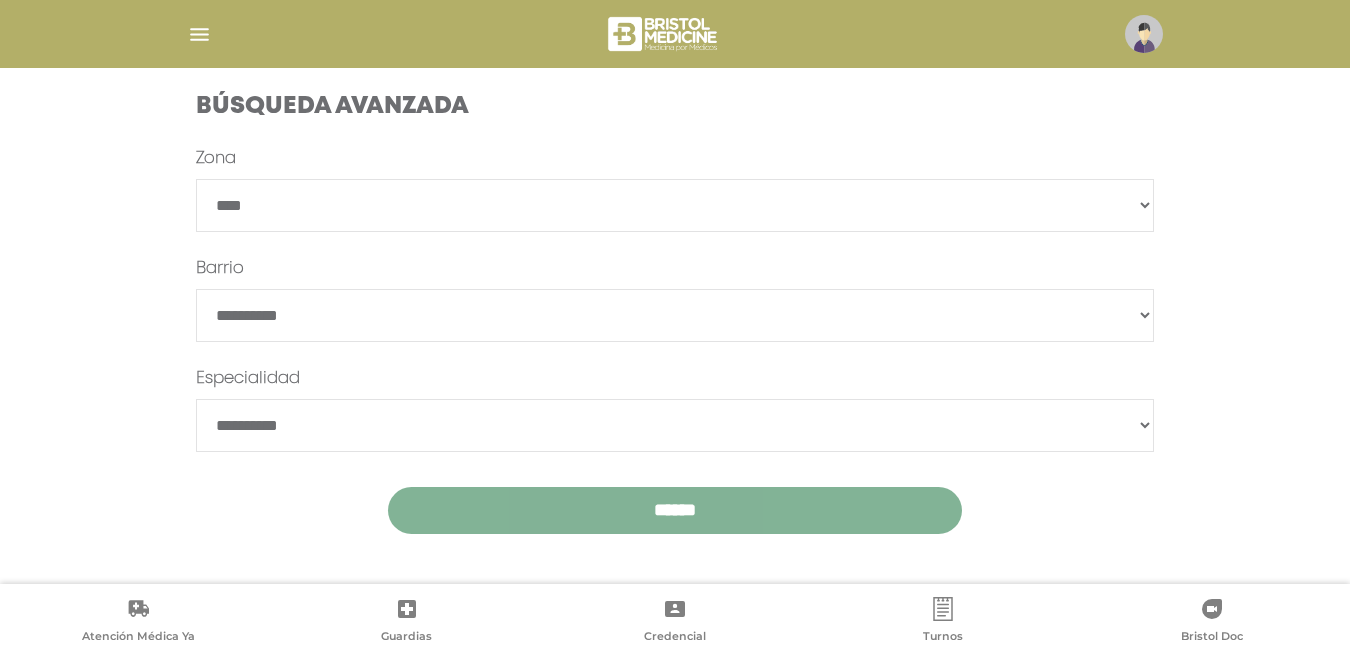 click on "******" at bounding box center (675, 510) 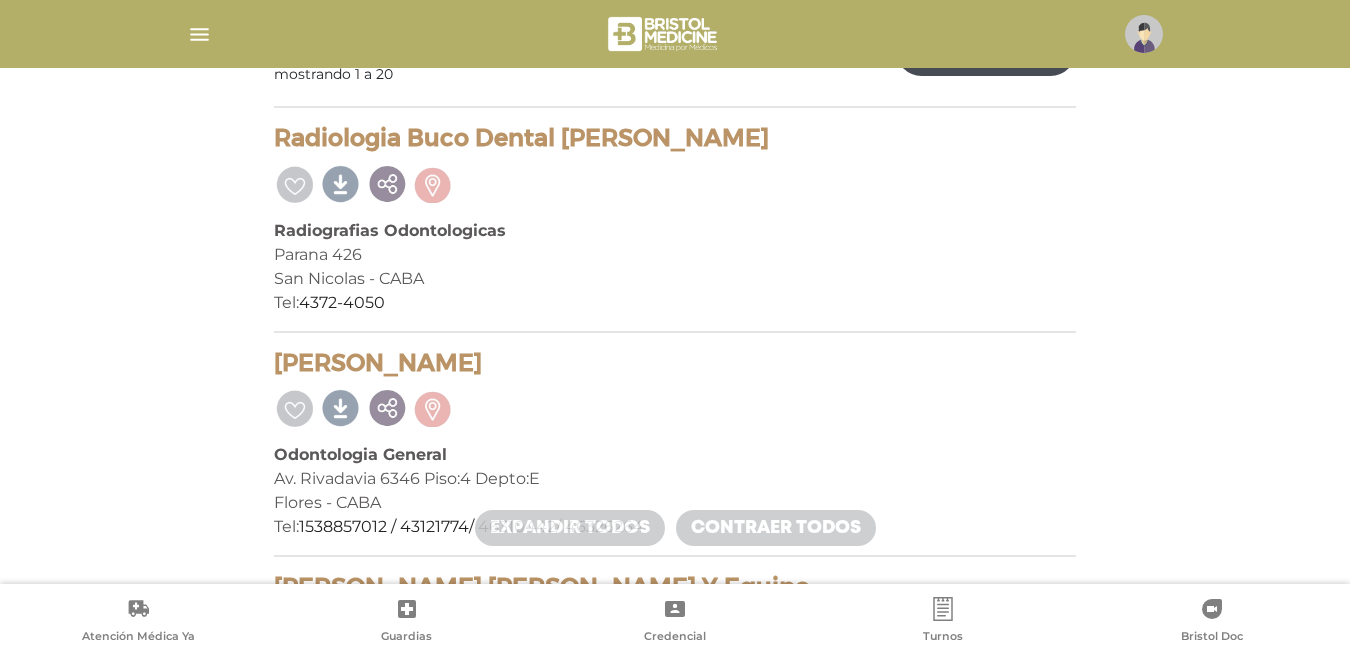scroll, scrollTop: 0, scrollLeft: 0, axis: both 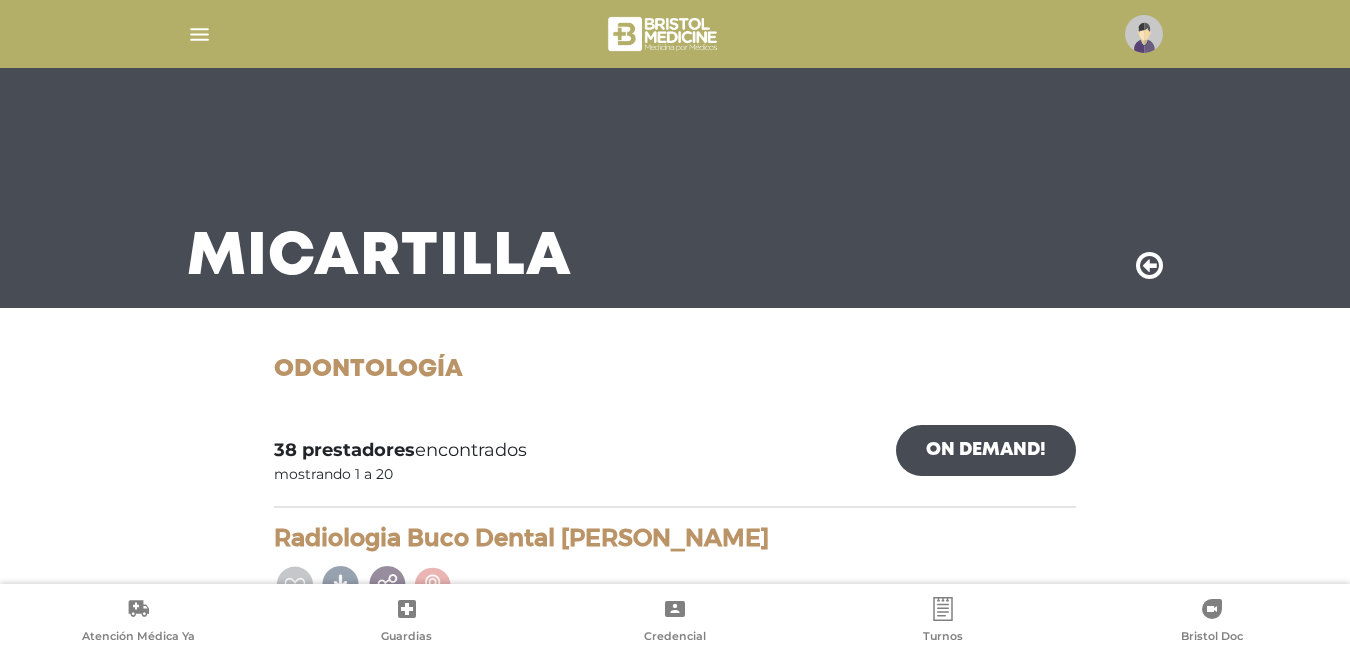 click on "Mi  Cartilla" at bounding box center [675, 188] 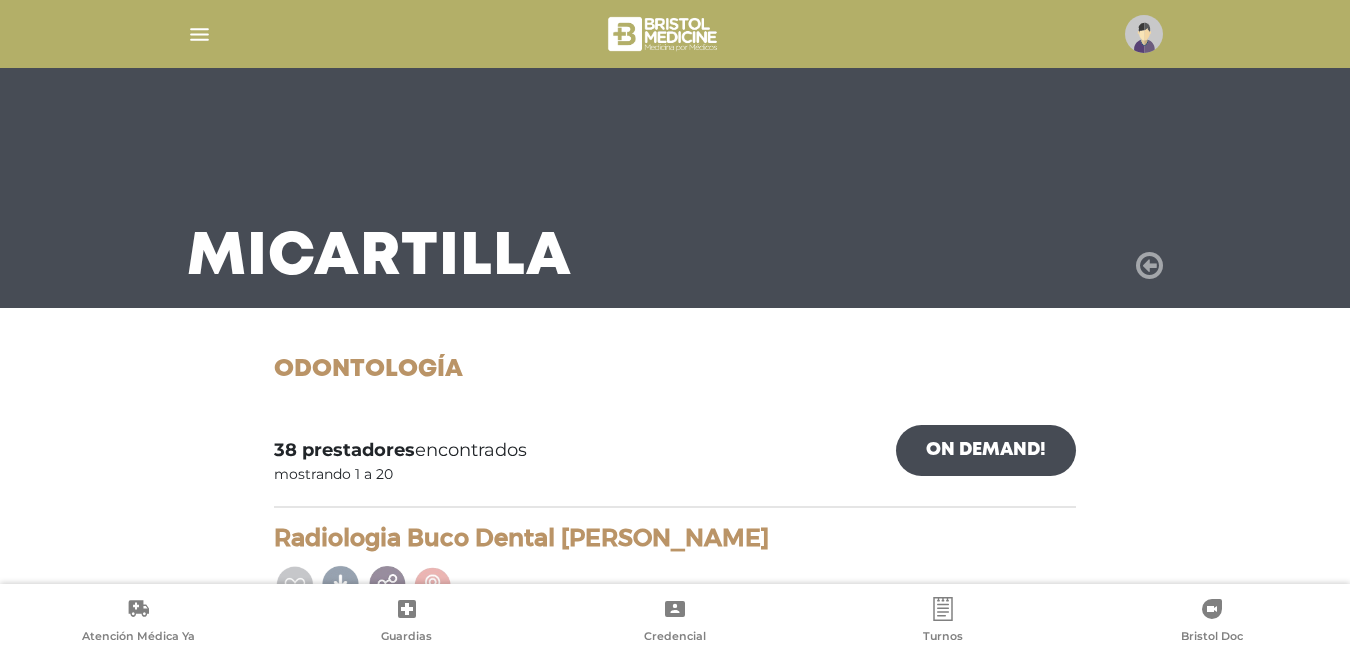 click at bounding box center (1149, 266) 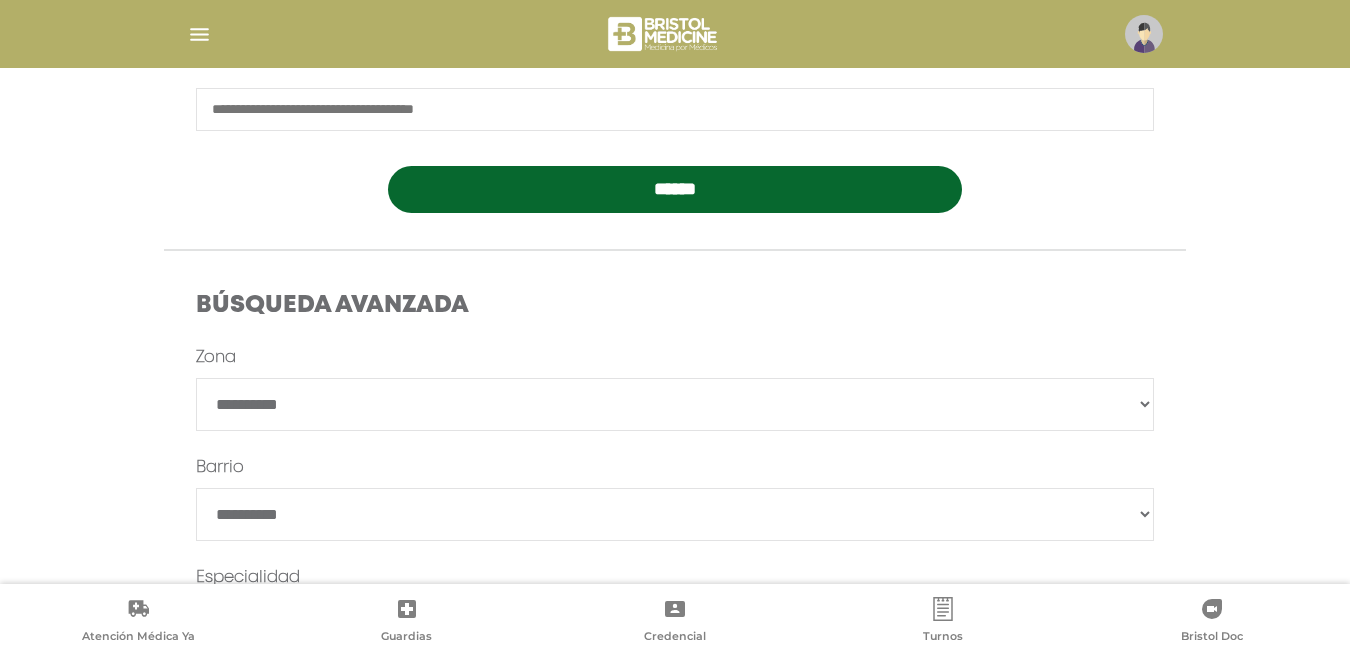 scroll, scrollTop: 599, scrollLeft: 0, axis: vertical 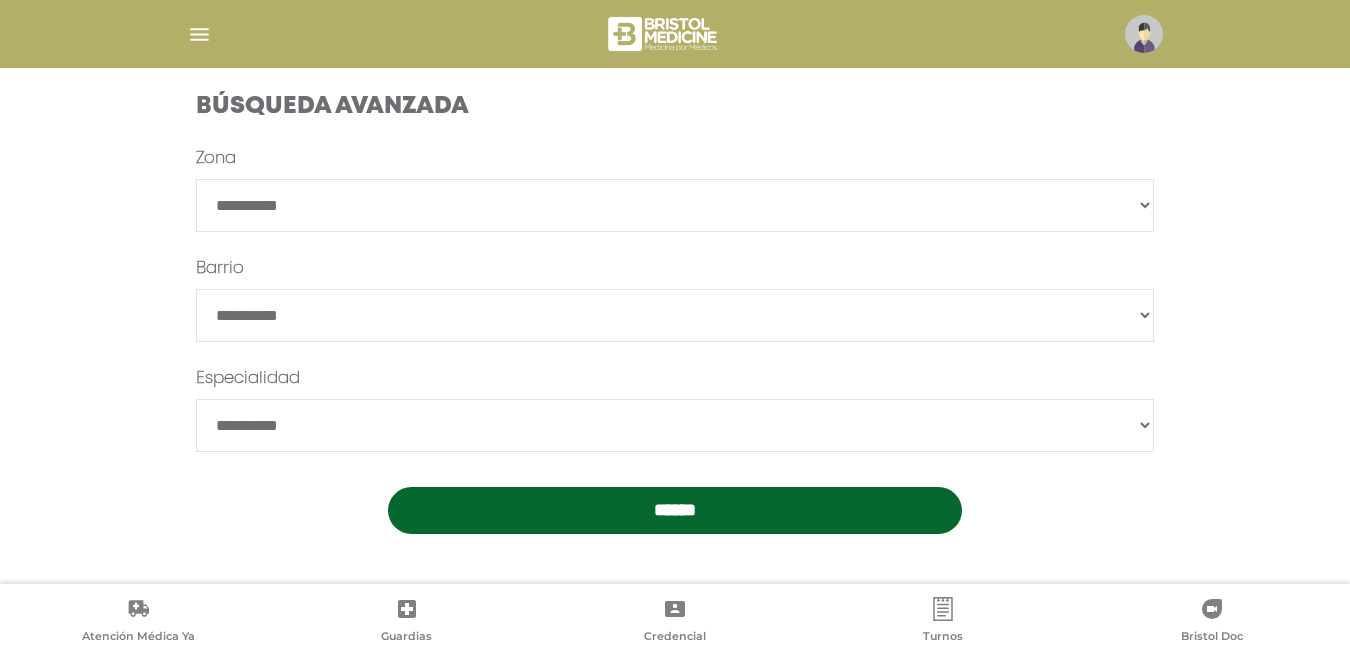 click on "**********" at bounding box center [675, 205] 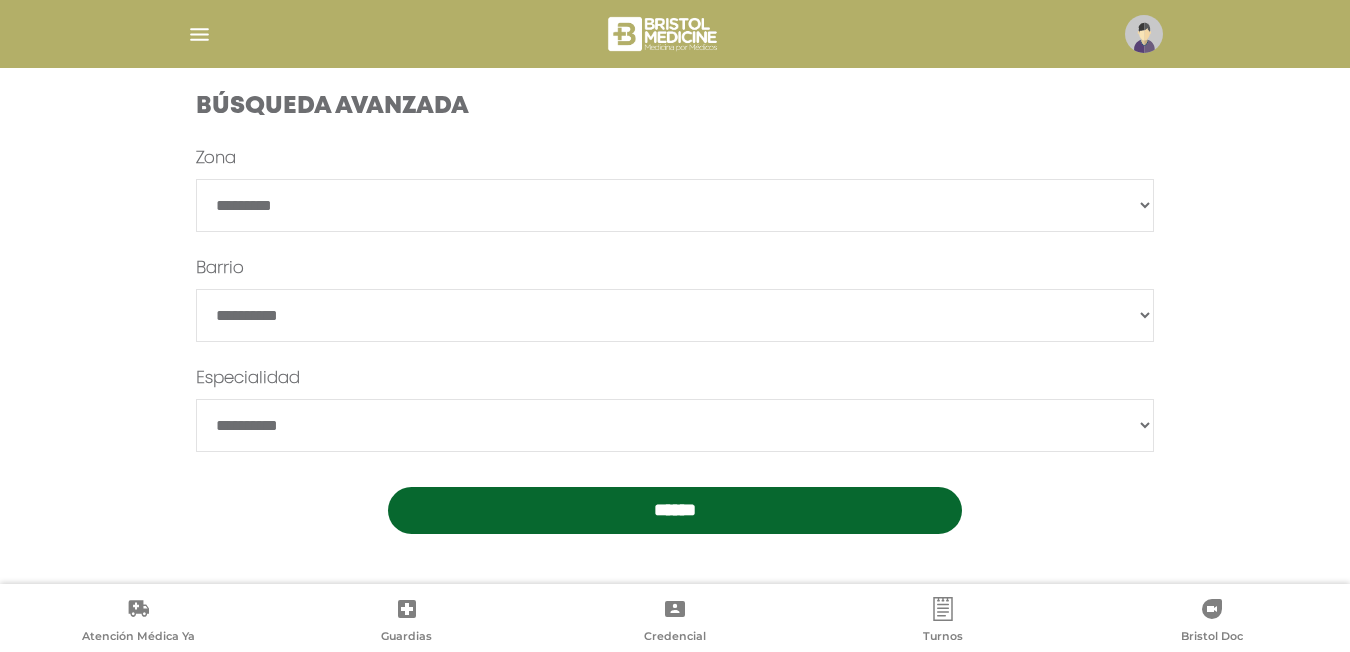click on "**********" at bounding box center [675, 205] 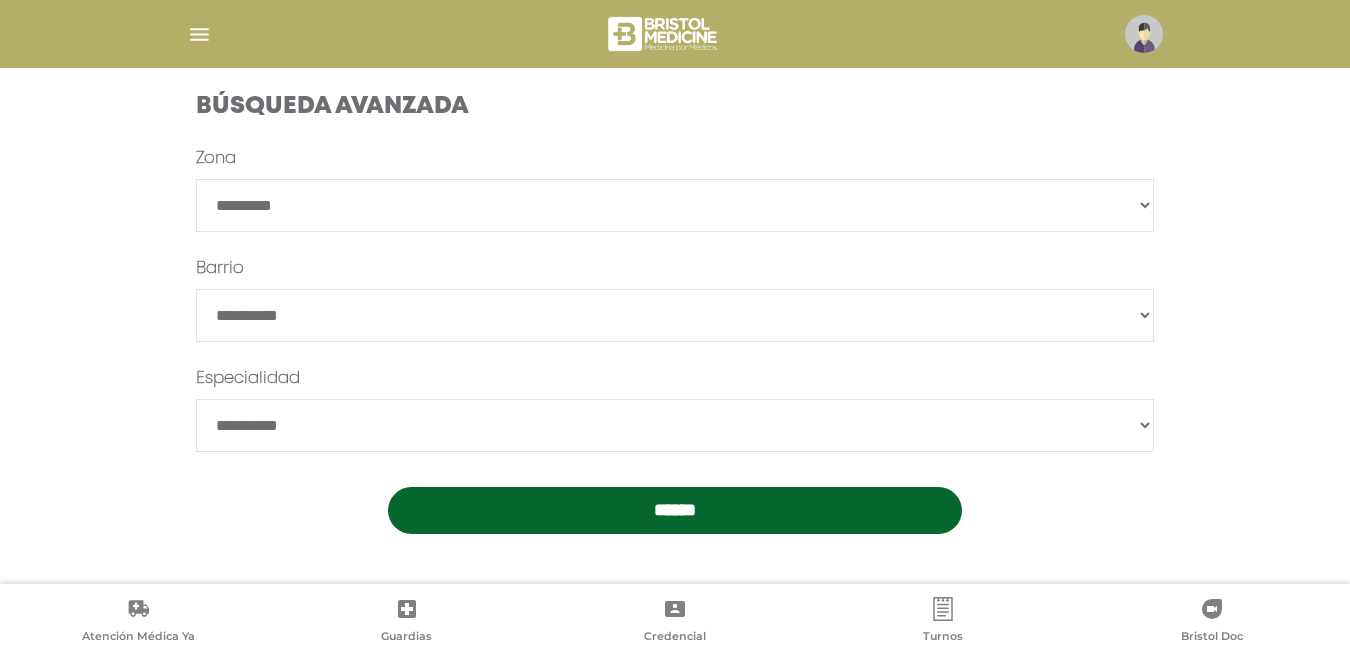 click on "******" at bounding box center [675, 510] 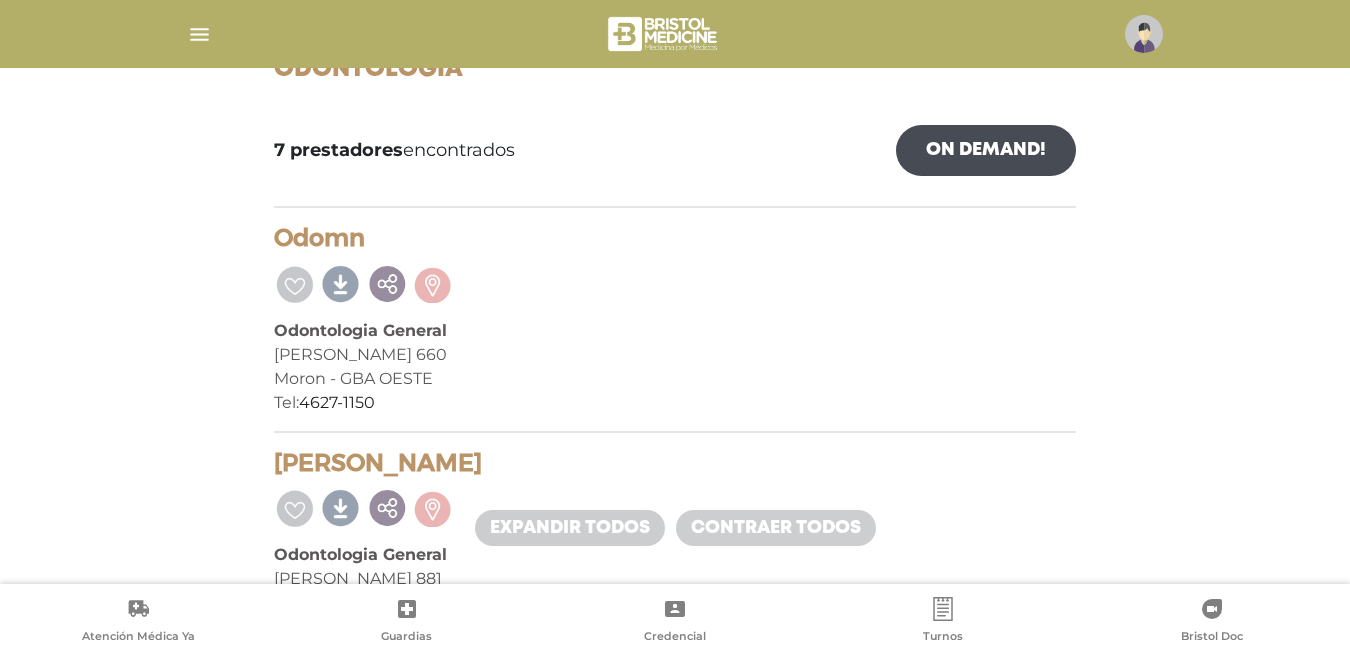 scroll, scrollTop: 400, scrollLeft: 0, axis: vertical 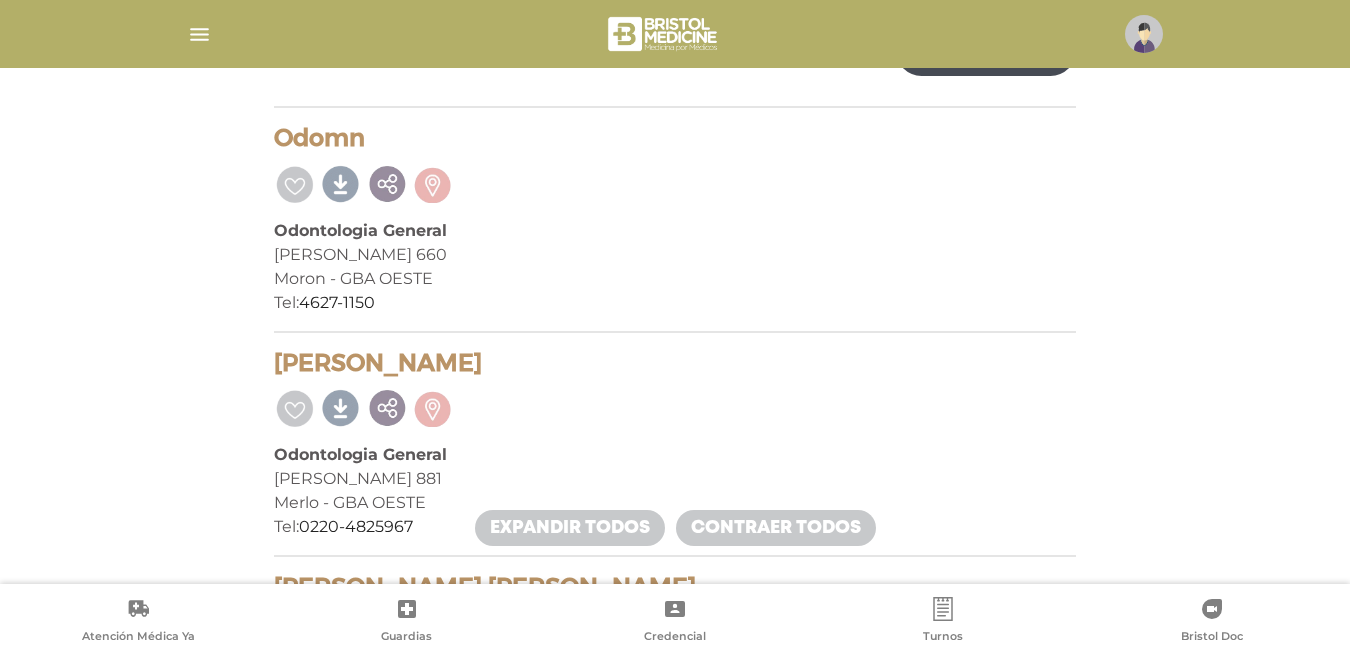 click on "Odomn" at bounding box center (675, 138) 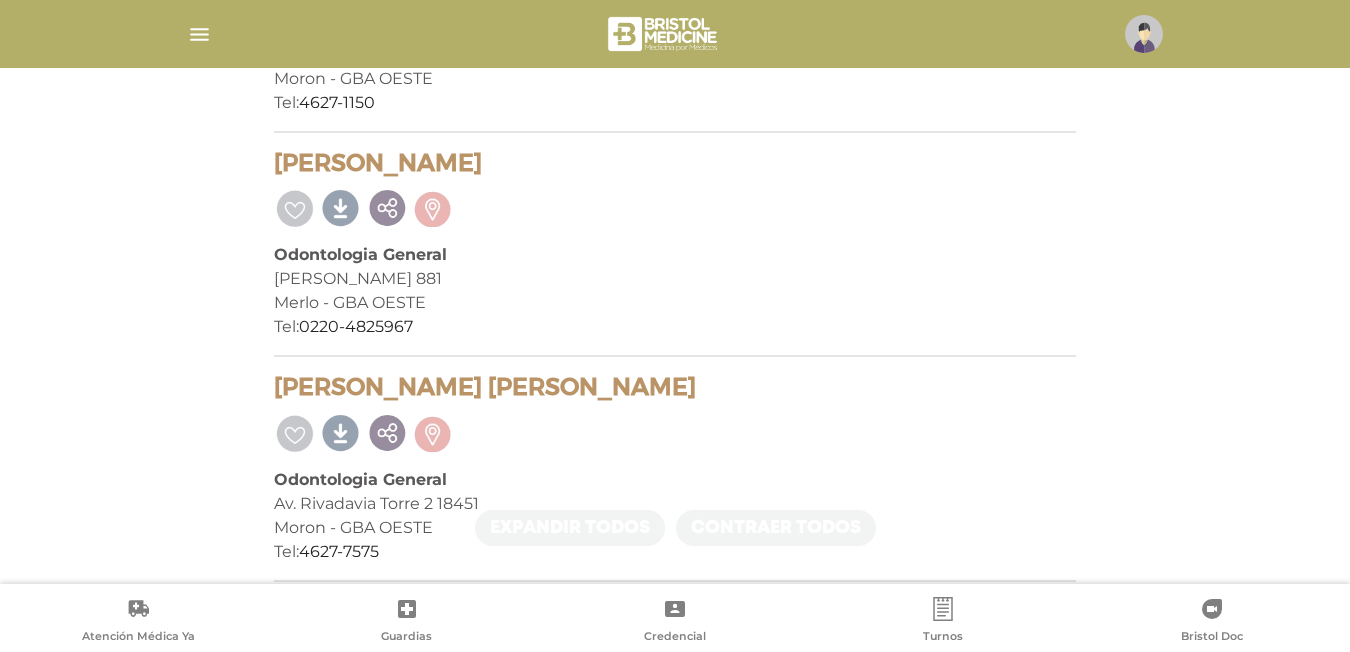scroll, scrollTop: 700, scrollLeft: 0, axis: vertical 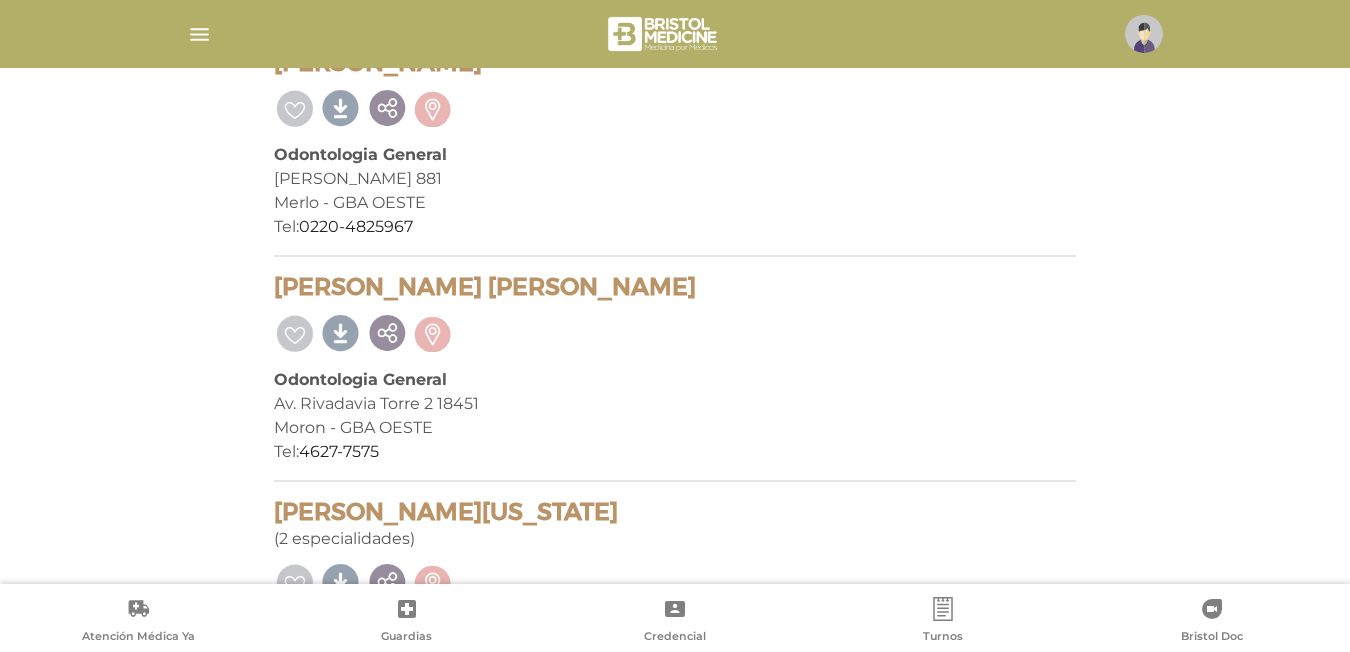drag, startPoint x: 269, startPoint y: 286, endPoint x: 584, endPoint y: 278, distance: 315.10156 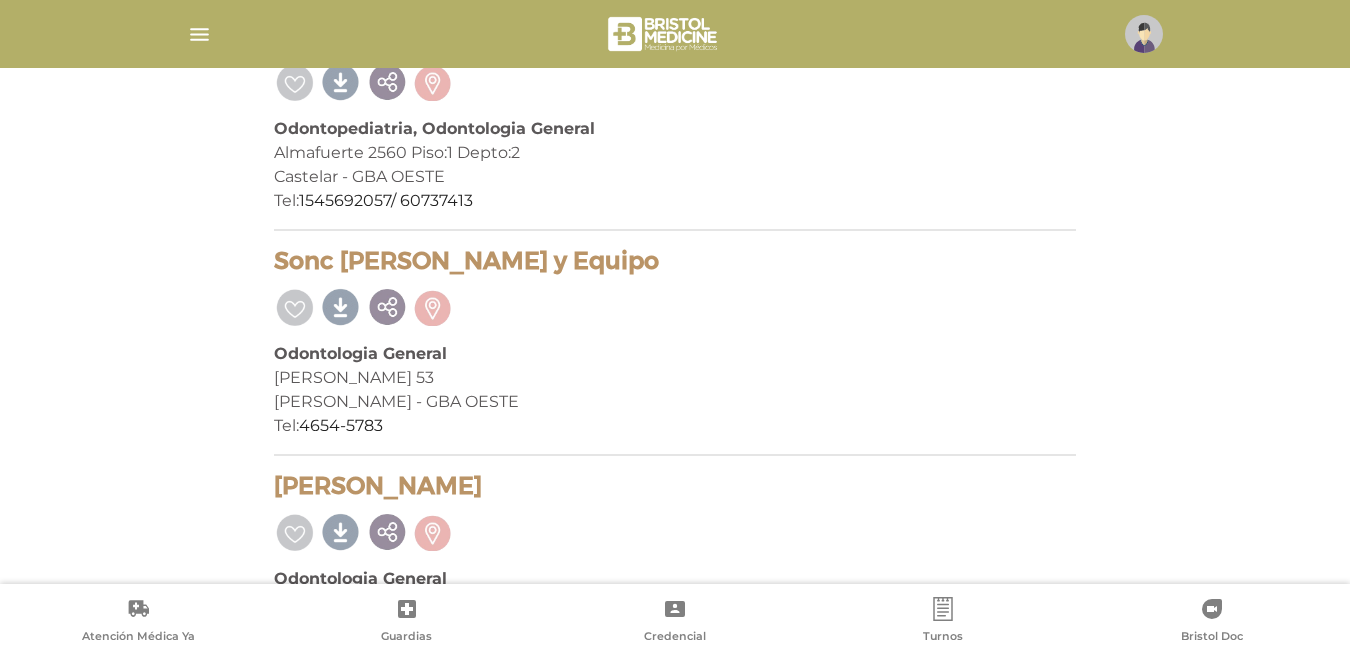 scroll, scrollTop: 1400, scrollLeft: 0, axis: vertical 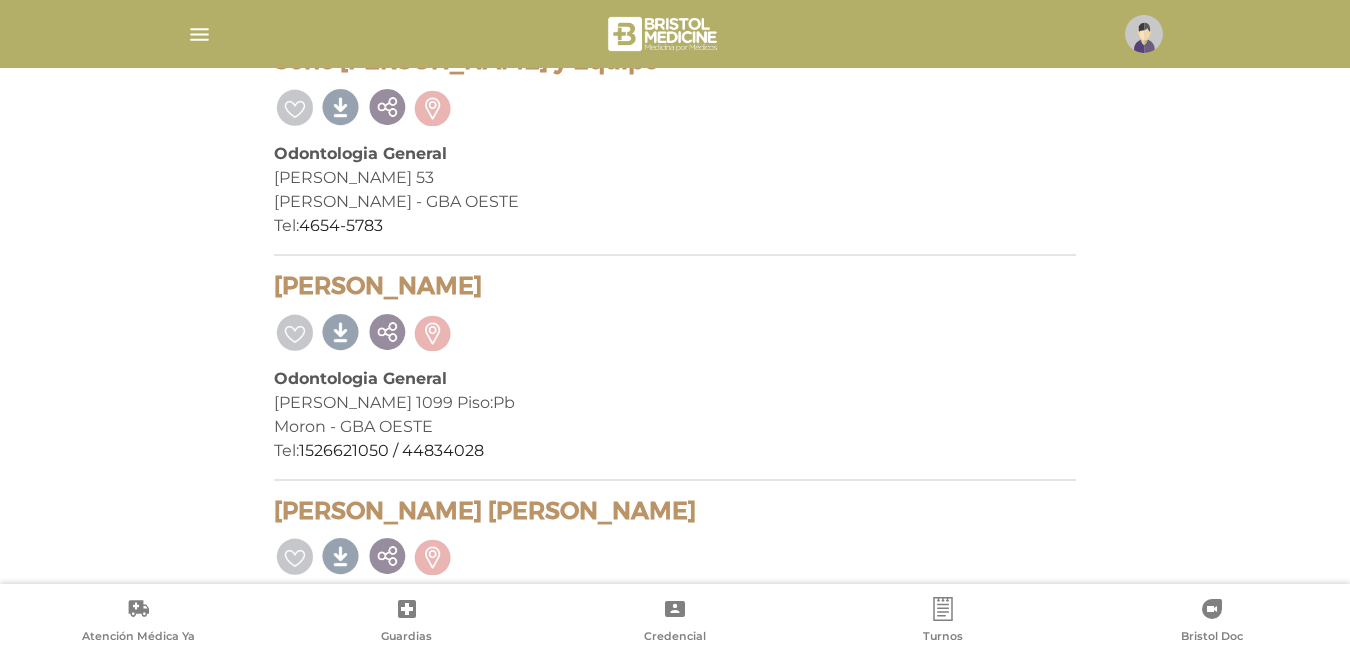 drag, startPoint x: 277, startPoint y: 284, endPoint x: 563, endPoint y: 289, distance: 286.0437 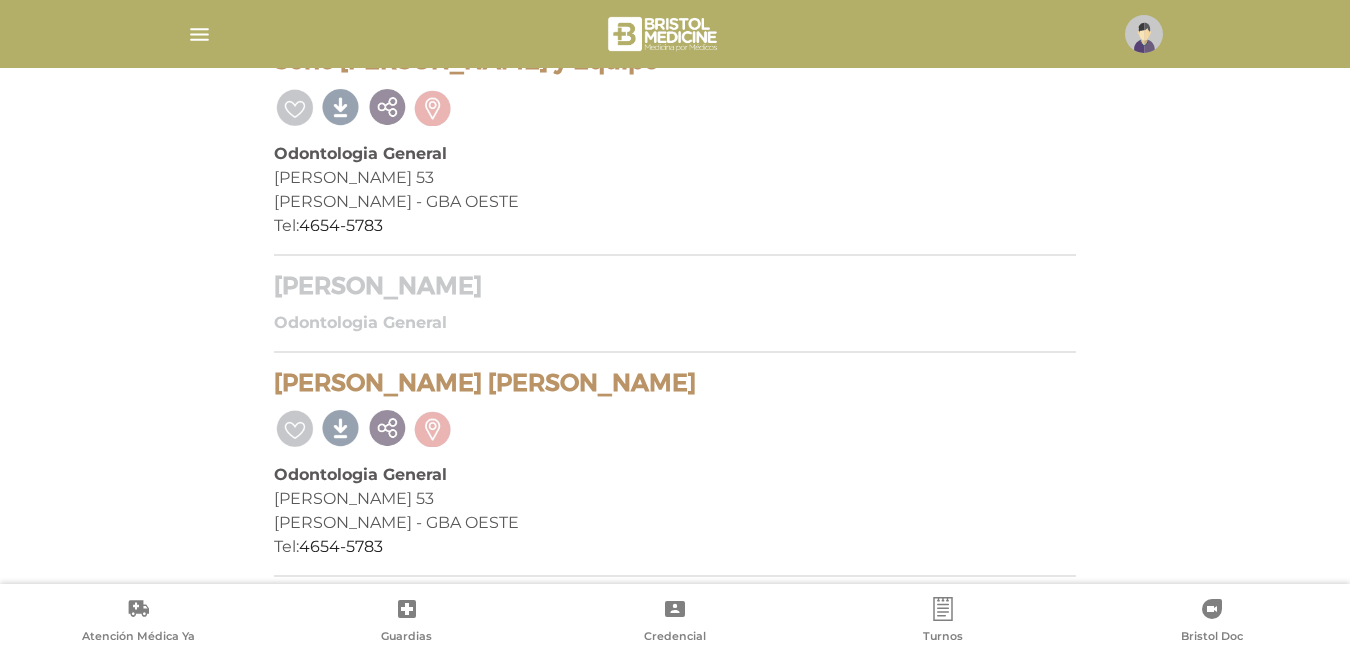 copy on "[PERSON_NAME]" 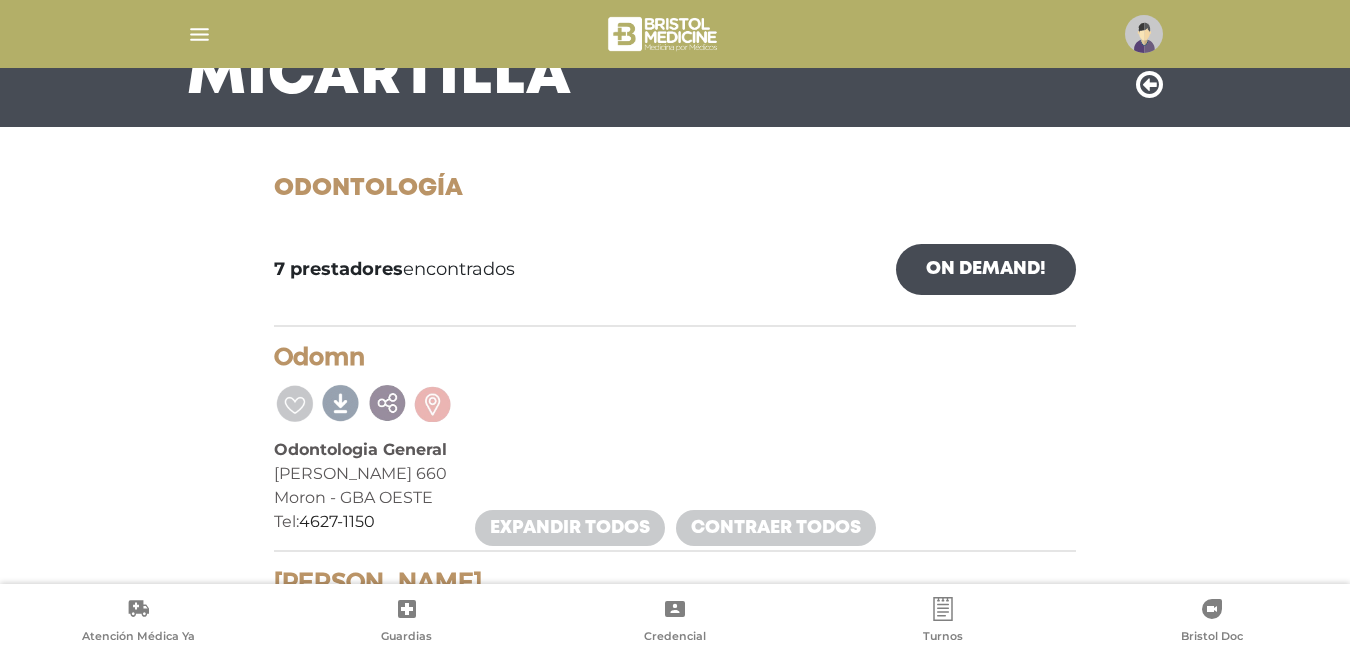scroll, scrollTop: 381, scrollLeft: 0, axis: vertical 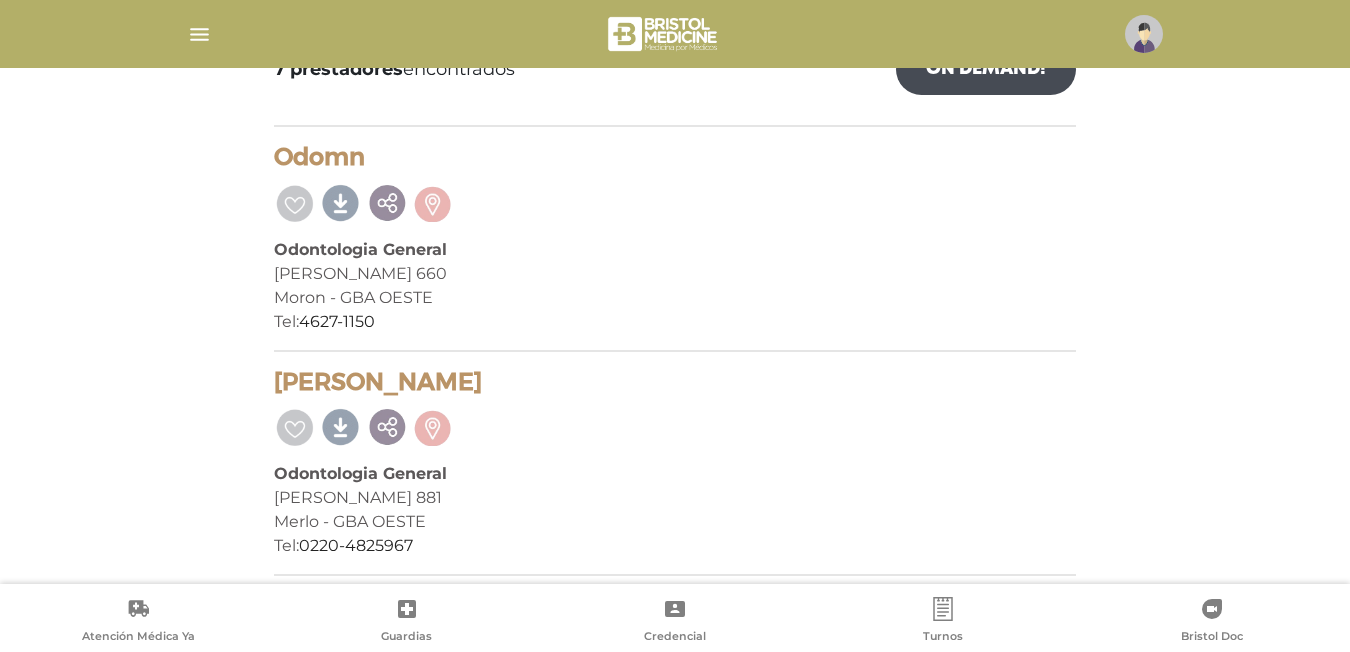click on "[PERSON_NAME]" at bounding box center (675, 382) 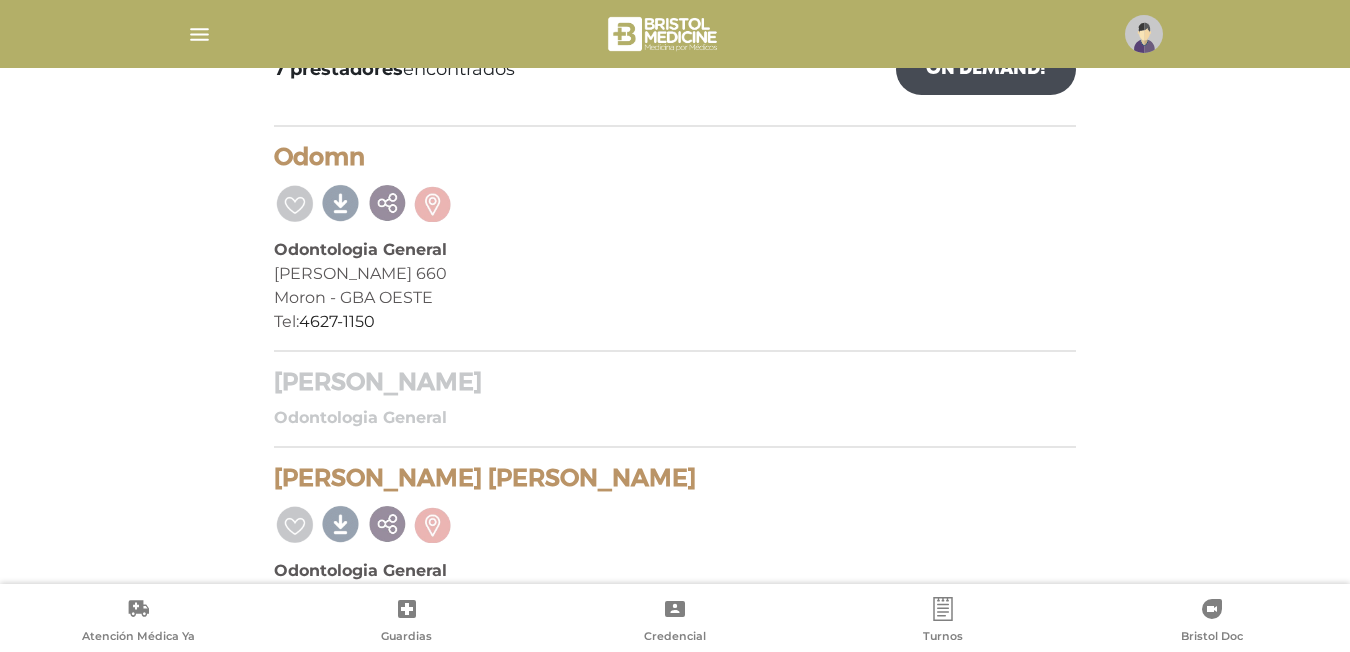 click on "[PERSON_NAME] 660" at bounding box center (675, 274) 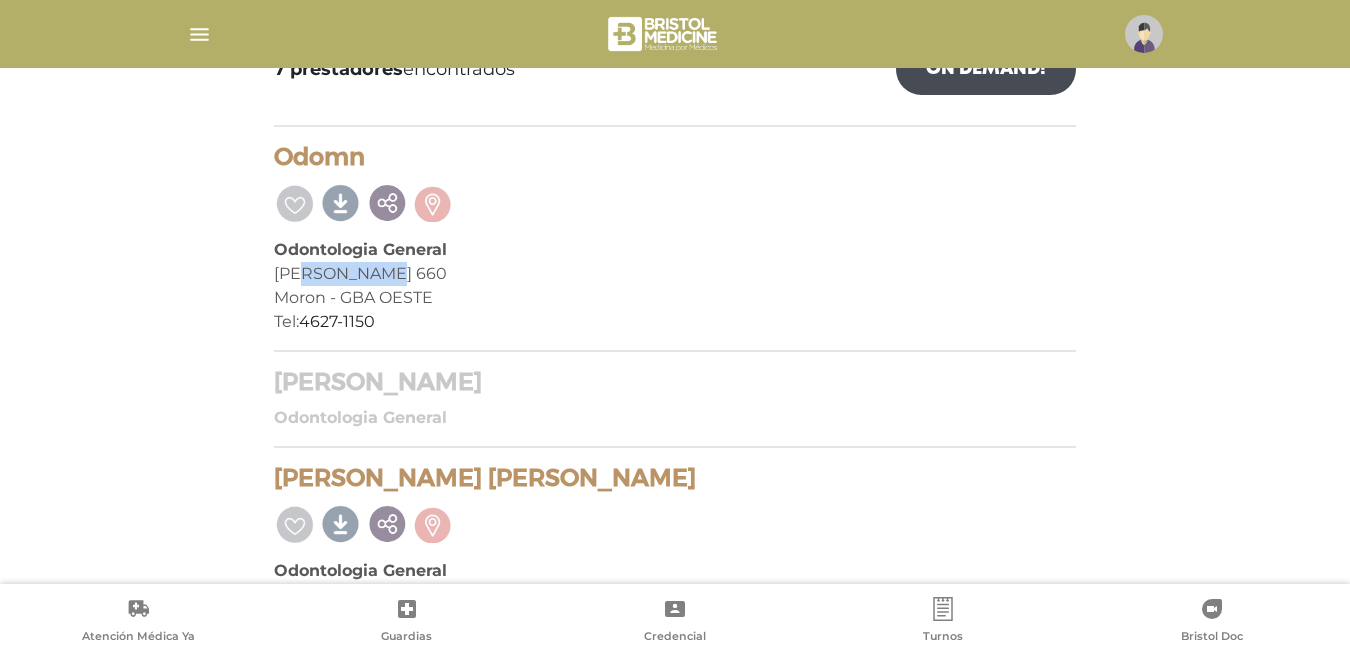 click on "[PERSON_NAME] 660" at bounding box center [675, 274] 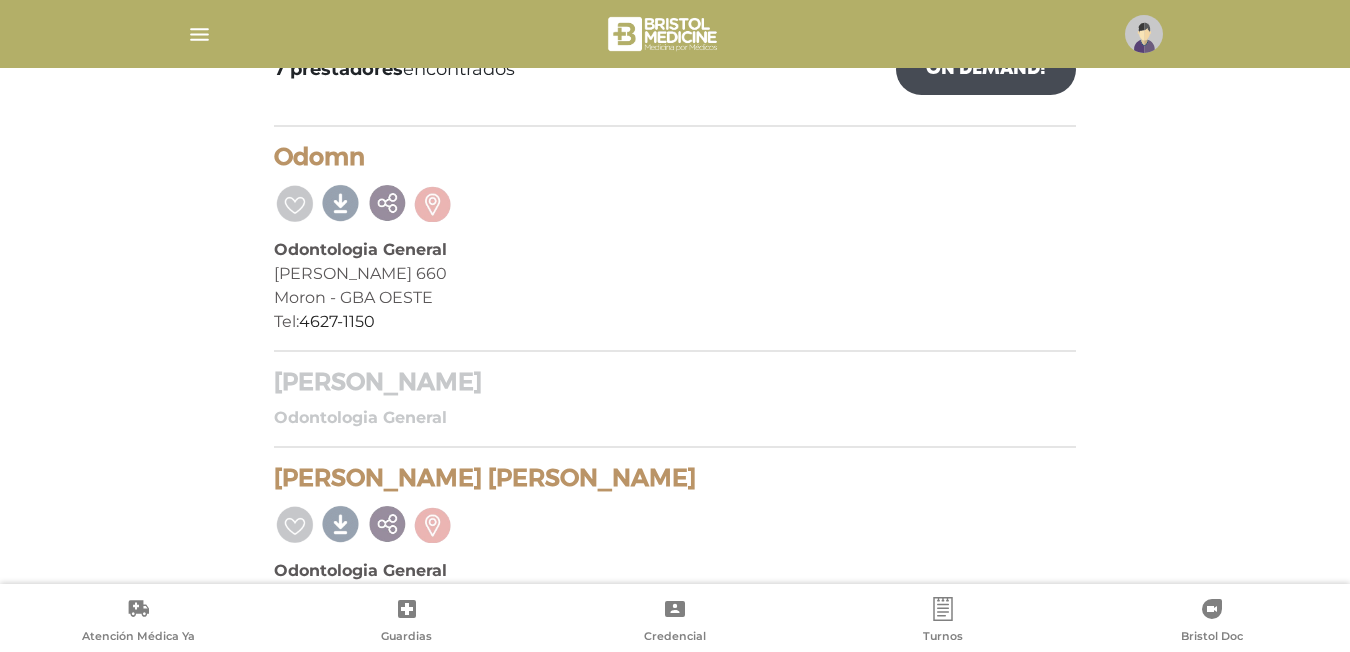 click on "Odomn" at bounding box center [675, 157] 